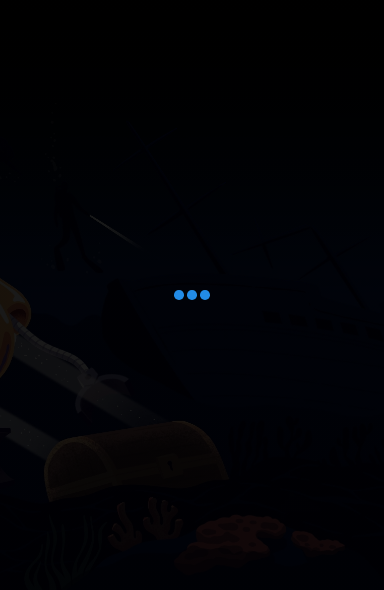 scroll, scrollTop: 0, scrollLeft: 0, axis: both 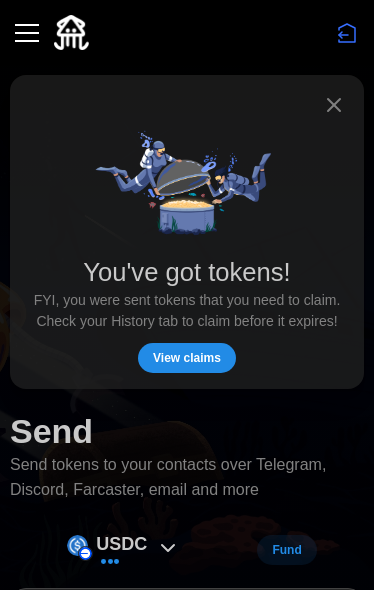 click 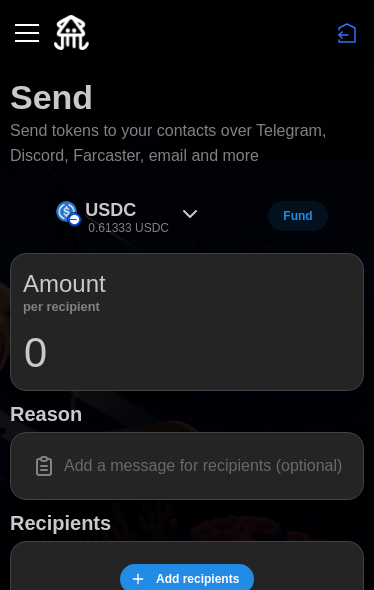 click at bounding box center [27, 33] 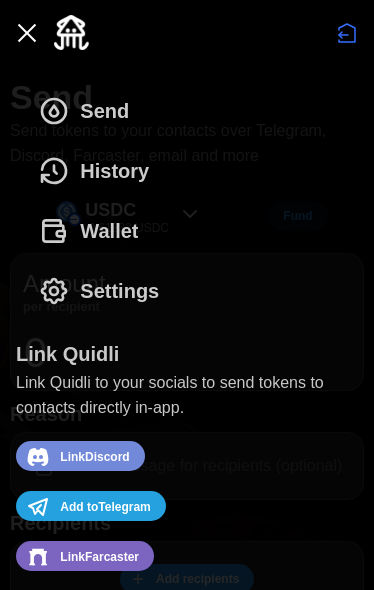 click at bounding box center (27, 33) 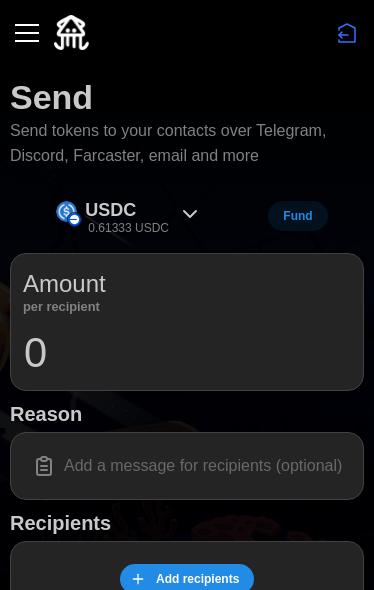 click on "Add recipients" at bounding box center (197, 579) 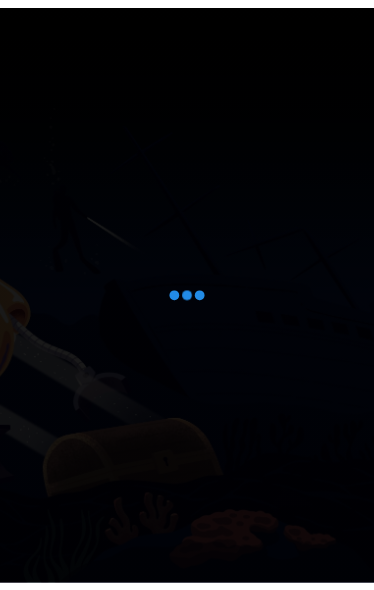 scroll, scrollTop: 0, scrollLeft: 0, axis: both 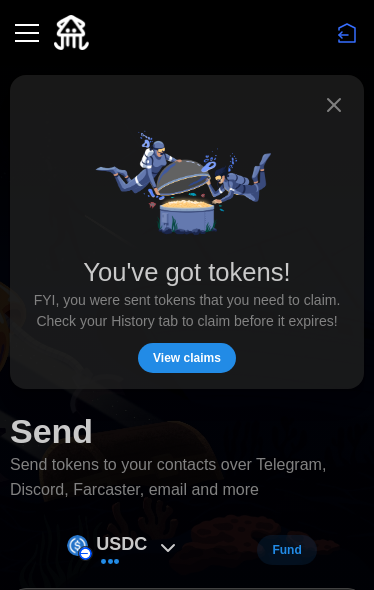 click at bounding box center [27, 33] 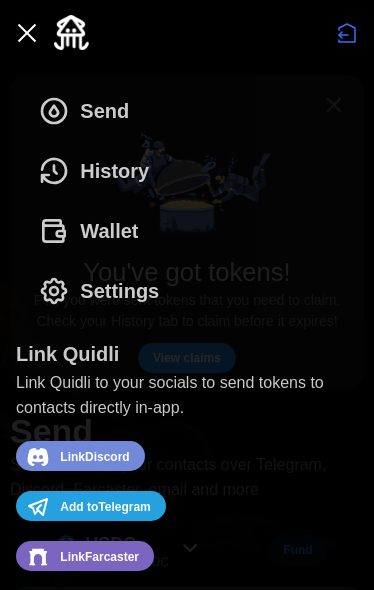 click at bounding box center (27, 33) 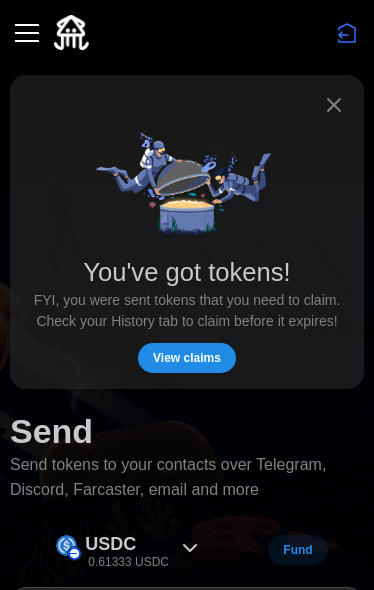 click on "View claims" at bounding box center [187, 358] 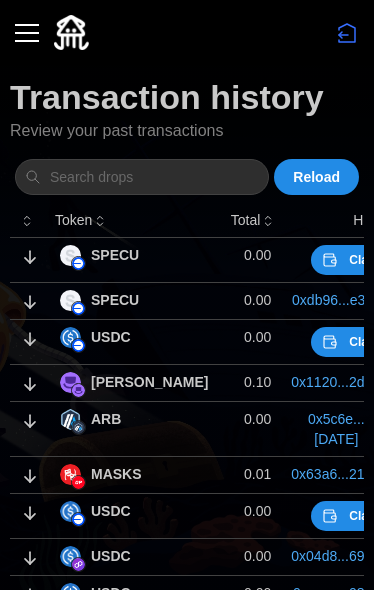 click on "Claim" at bounding box center [351, 260] 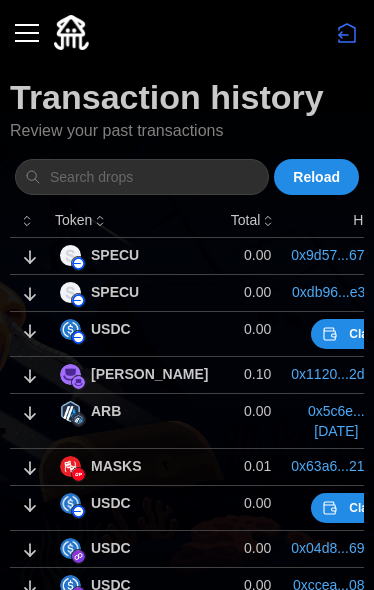 click on "Claim" at bounding box center [365, 334] 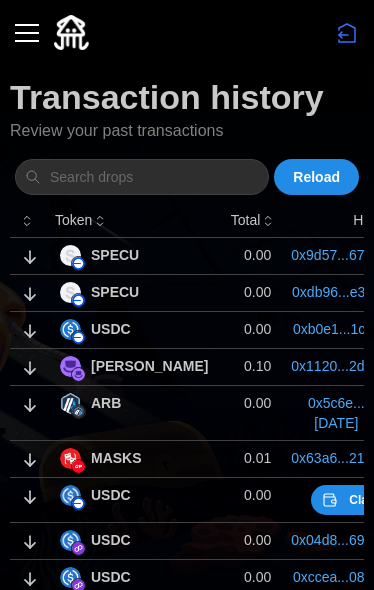 click at bounding box center [27, 33] 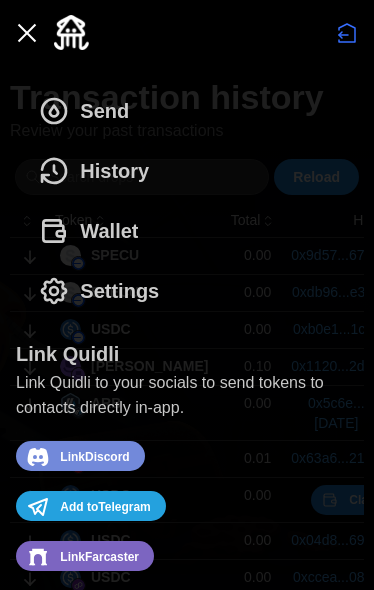 click on "Send" at bounding box center [104, 111] 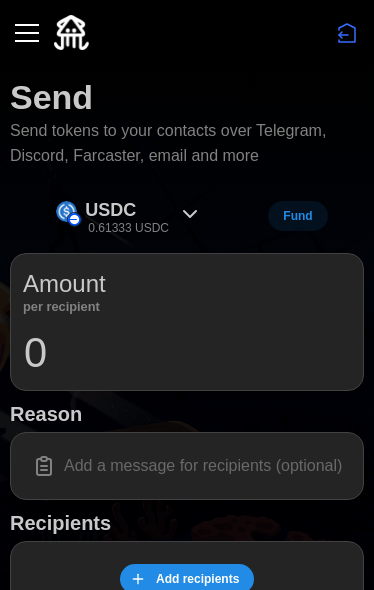 click 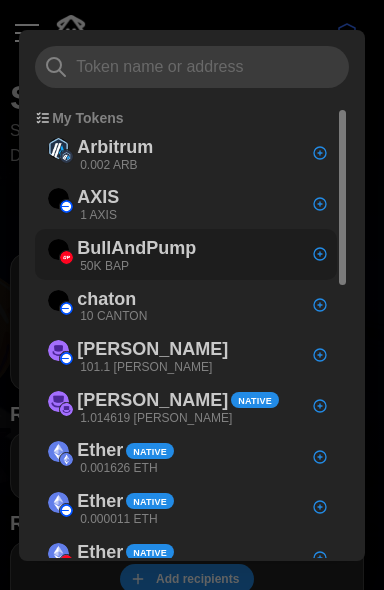 click on "BullAndPump" at bounding box center (136, 248) 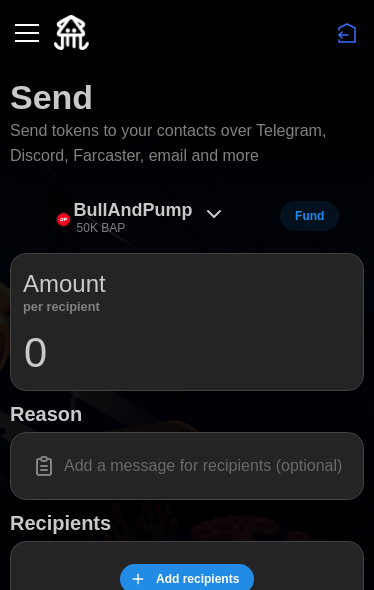 drag, startPoint x: 55, startPoint y: 356, endPoint x: 8, endPoint y: 349, distance: 47.518417 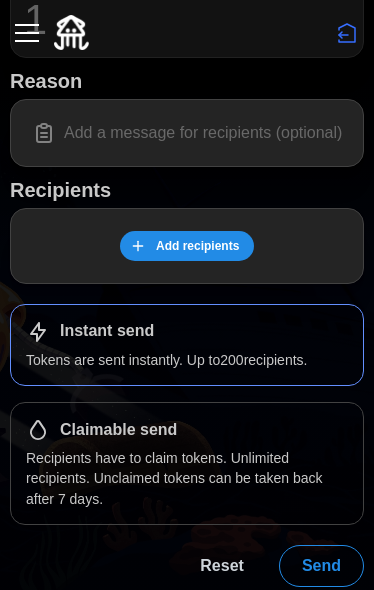 scroll, scrollTop: 340, scrollLeft: 0, axis: vertical 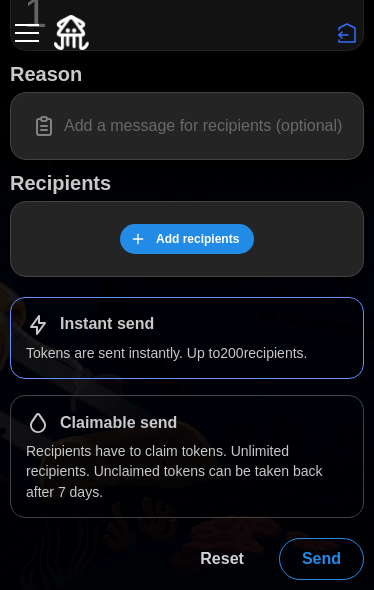 type on "1" 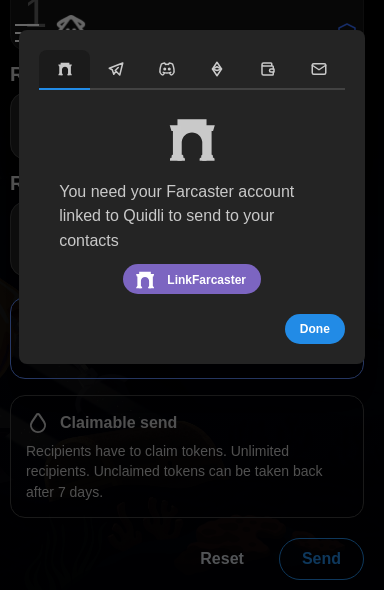click 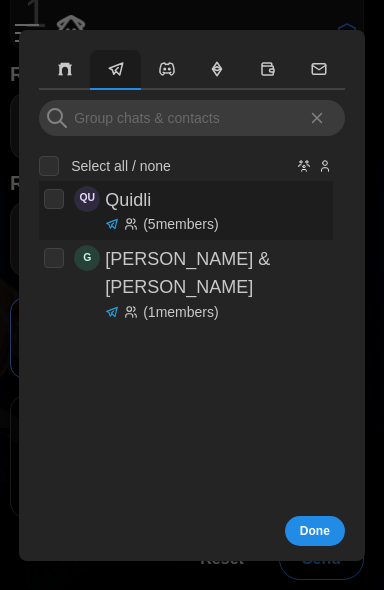 click at bounding box center (54, 199) 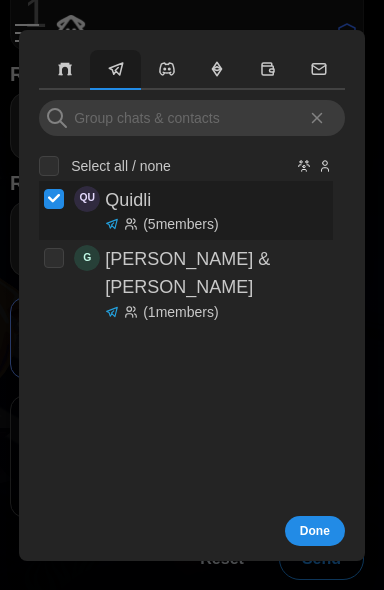 checkbox on "true" 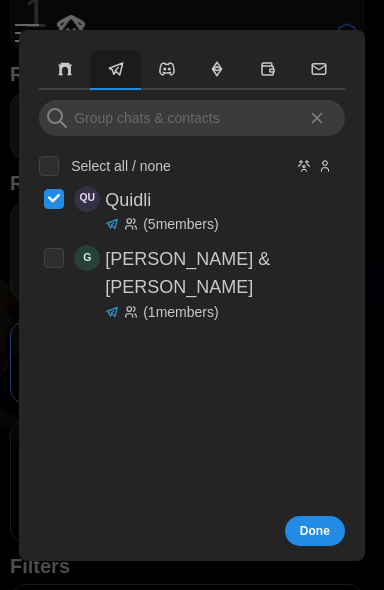 click at bounding box center [166, 70] 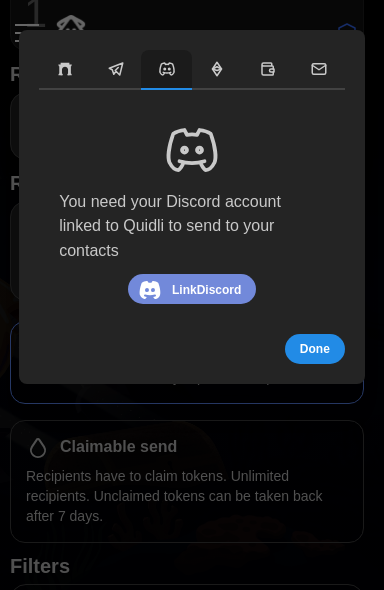 click 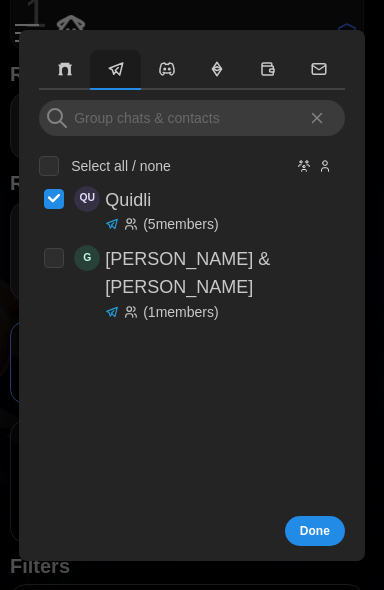 click 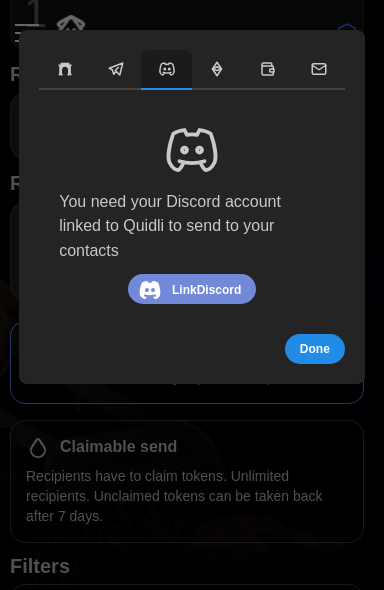 click at bounding box center (115, 70) 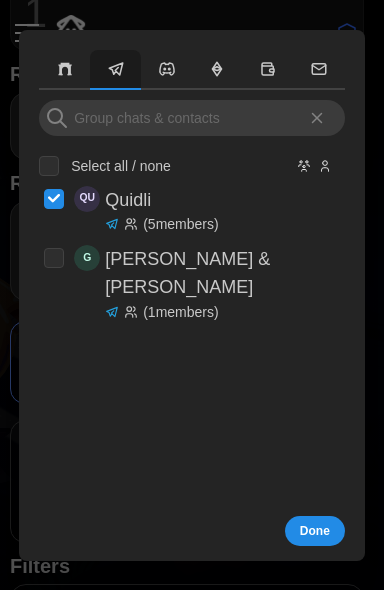 click on "Done" at bounding box center (315, 531) 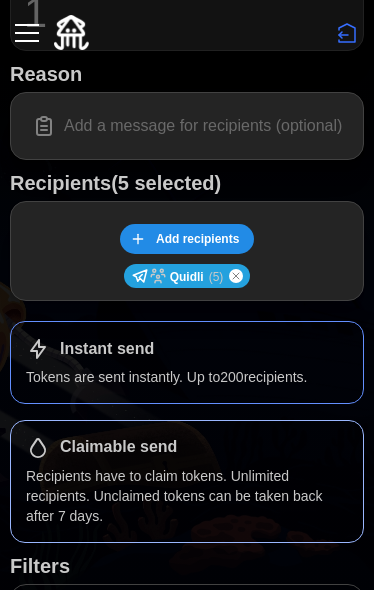 click on "Recipients have to claim tokens. Unlimited recipients. Unclaimed tokens can be taken back after 7 days." at bounding box center (187, 496) 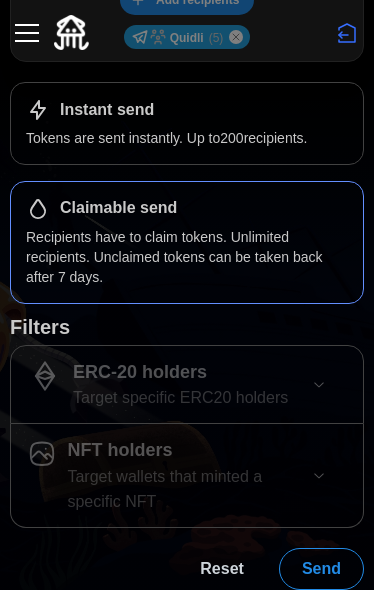 scroll, scrollTop: 589, scrollLeft: 0, axis: vertical 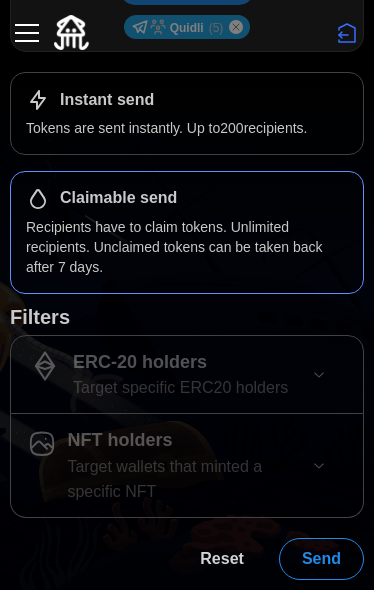 click on "Send" at bounding box center (321, 559) 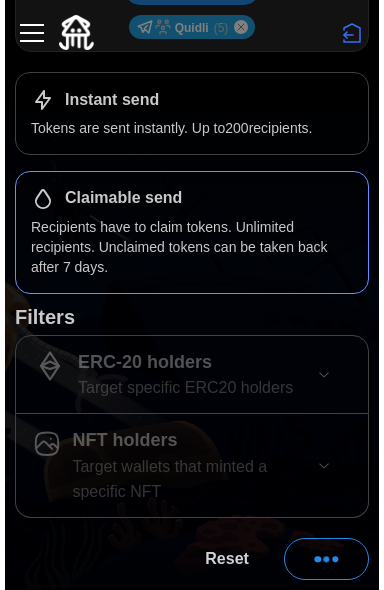 scroll, scrollTop: 0, scrollLeft: 0, axis: both 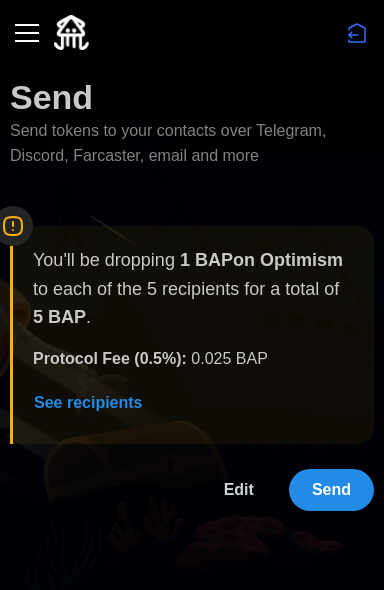 click on "Edit" at bounding box center [239, 490] 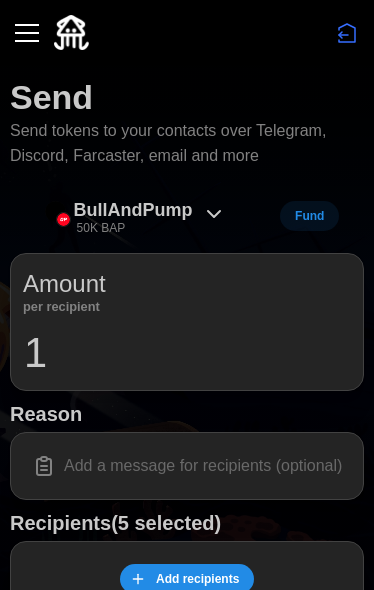 click on "BullAndPump 50K   BAP Fund" at bounding box center (187, 216) 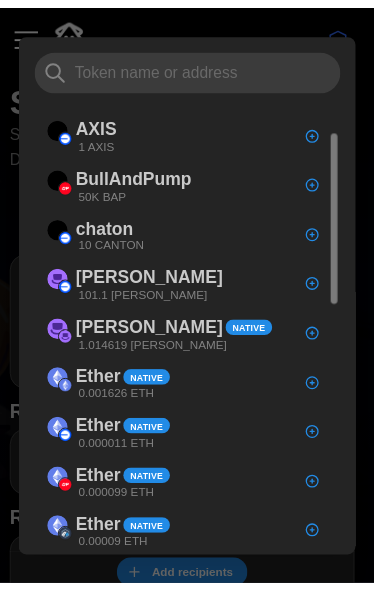 scroll, scrollTop: 100, scrollLeft: 0, axis: vertical 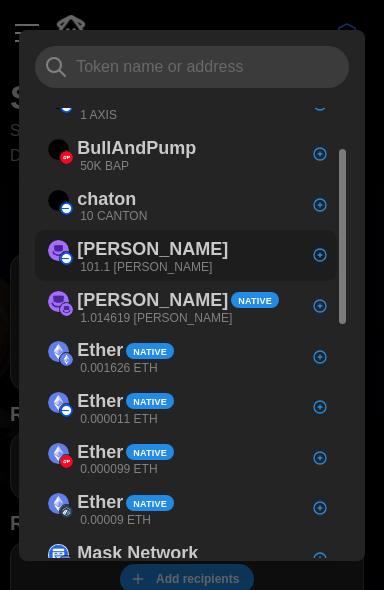 click on "[PERSON_NAME] 101.1   [PERSON_NAME]" at bounding box center (138, 255) 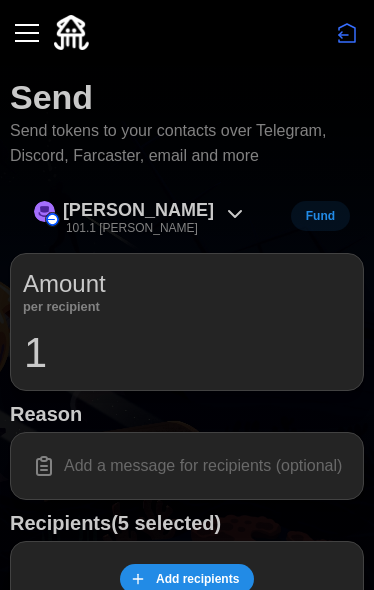 drag, startPoint x: 41, startPoint y: 342, endPoint x: 27, endPoint y: 341, distance: 14.035668 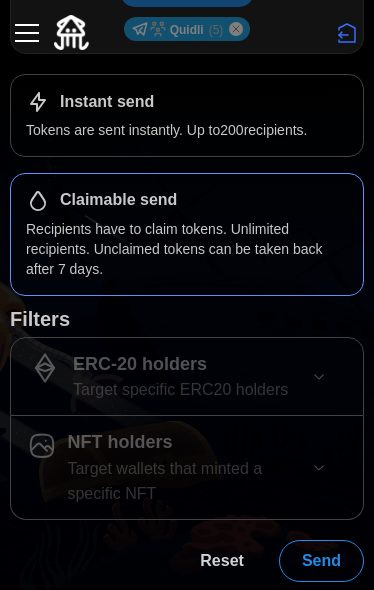 scroll, scrollTop: 589, scrollLeft: 0, axis: vertical 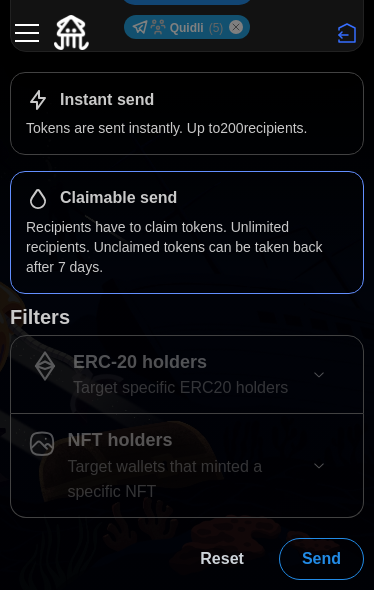type on "0.1" 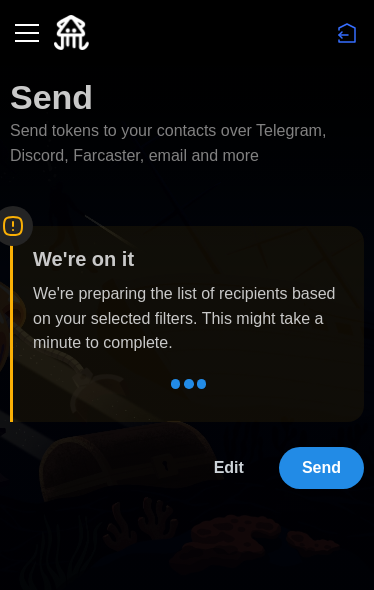 scroll, scrollTop: 0, scrollLeft: 0, axis: both 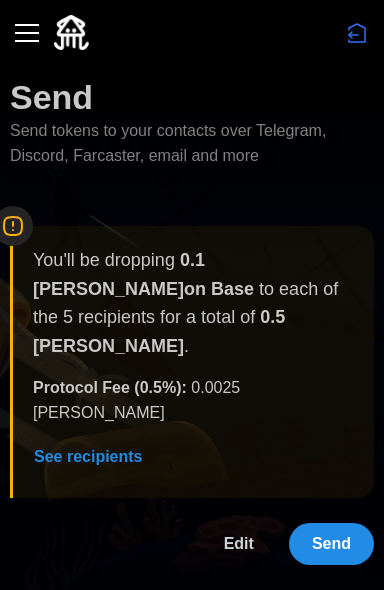 click on "Send" at bounding box center (331, 544) 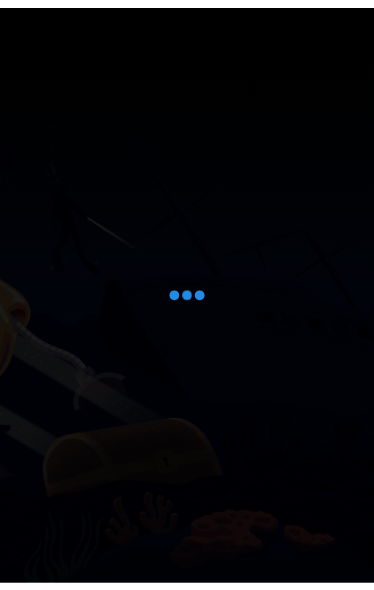 scroll, scrollTop: 0, scrollLeft: 0, axis: both 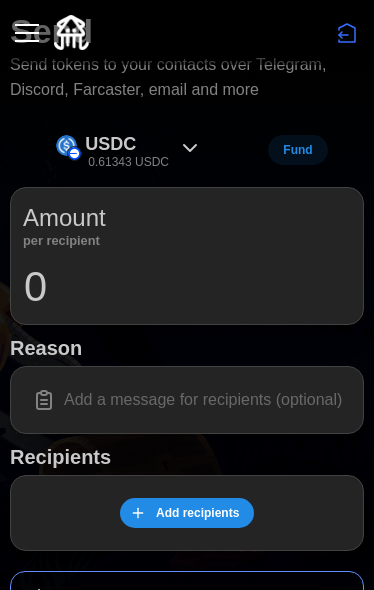 click on "Add recipients" at bounding box center (197, 513) 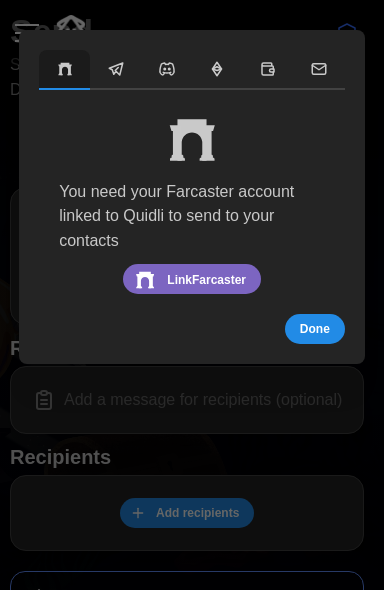 click 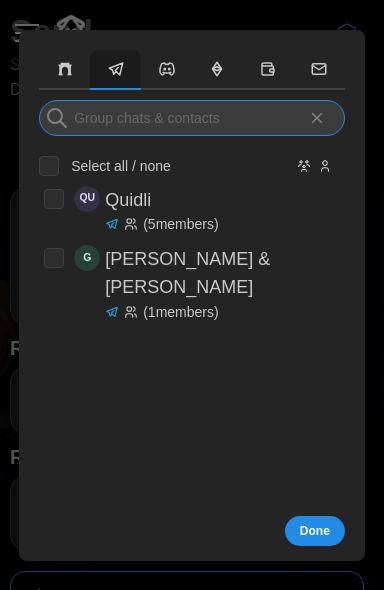 click at bounding box center (192, 118) 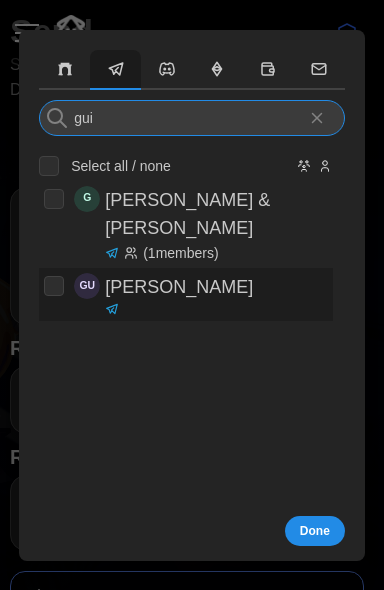 type on "gui" 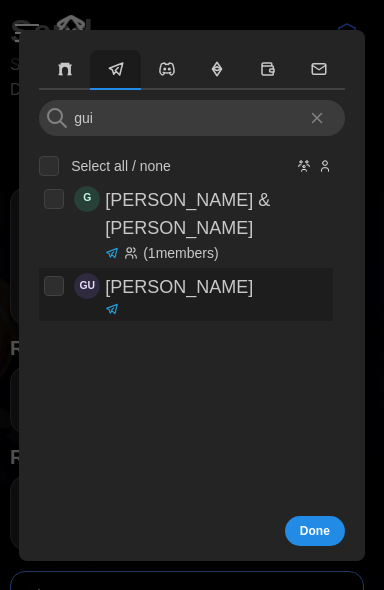 click at bounding box center [54, 286] 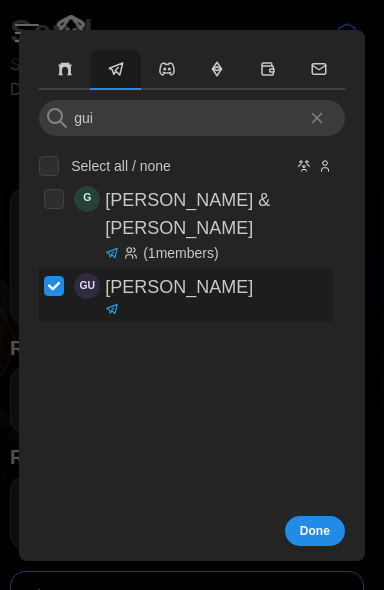 checkbox on "true" 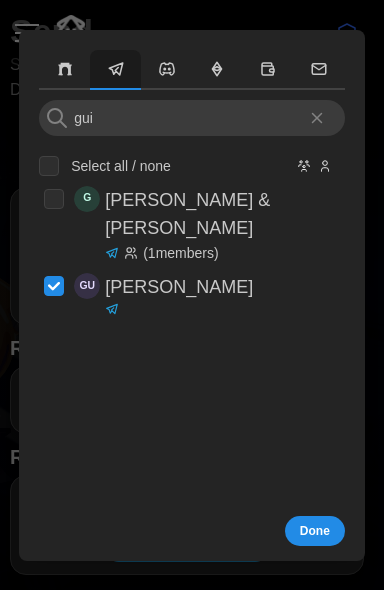 click on "Done" at bounding box center [315, 531] 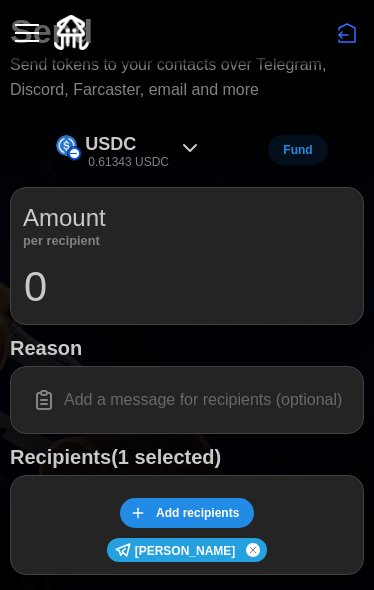 drag, startPoint x: 66, startPoint y: 288, endPoint x: 23, endPoint y: 283, distance: 43.289722 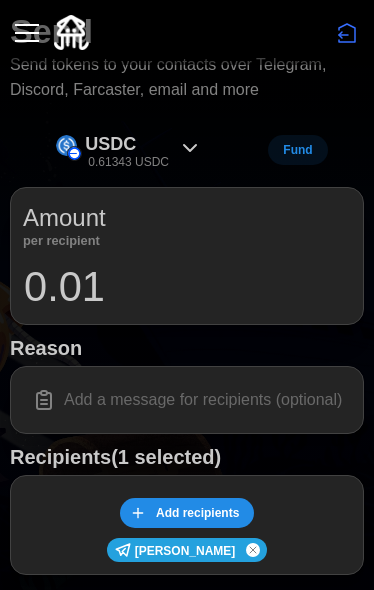 type on "0.01" 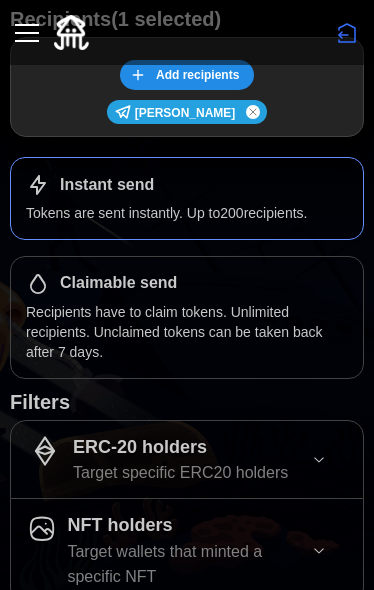 scroll, scrollTop: 923, scrollLeft: 0, axis: vertical 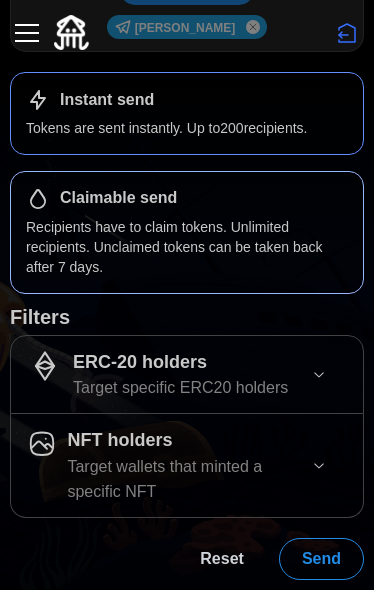 type on "test" 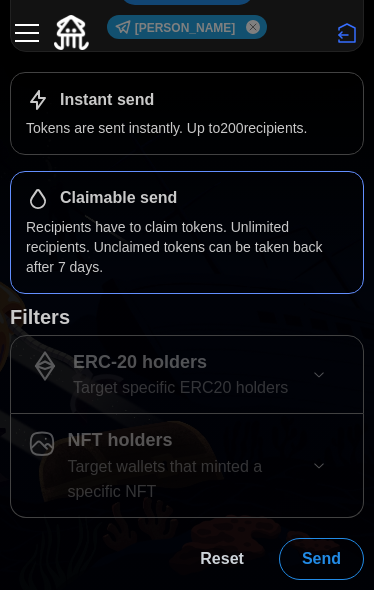 click on "Send" at bounding box center (321, 559) 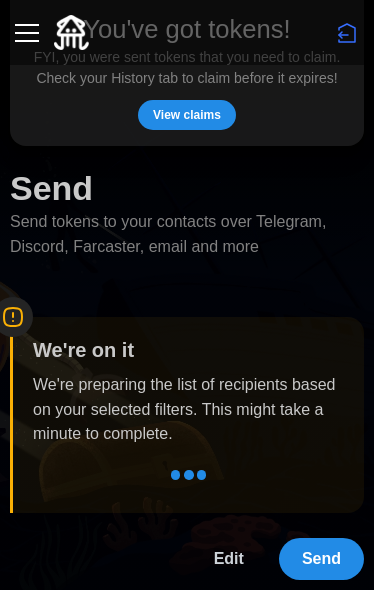 scroll, scrollTop: 290, scrollLeft: 0, axis: vertical 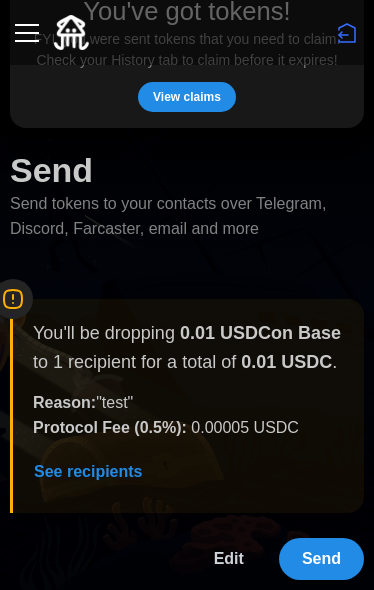 click on "Send" at bounding box center [321, 559] 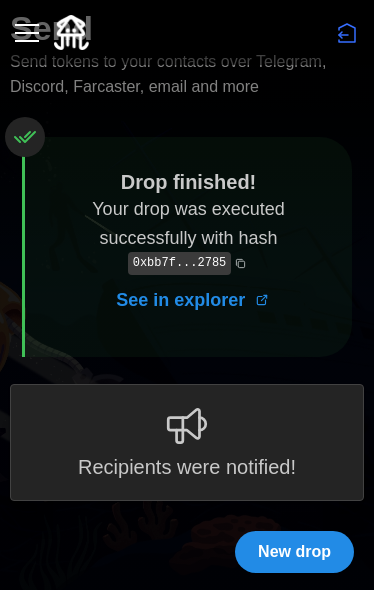 scroll, scrollTop: 406, scrollLeft: 0, axis: vertical 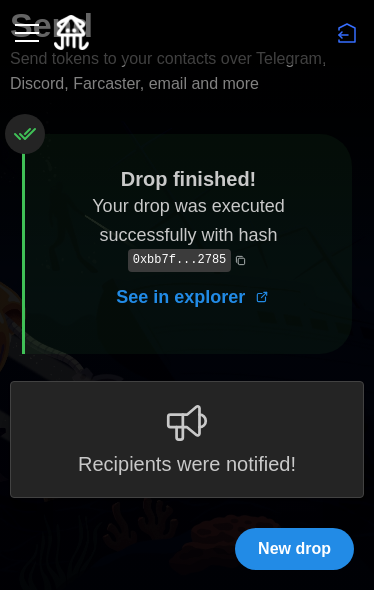 click on "New drop" at bounding box center [294, 549] 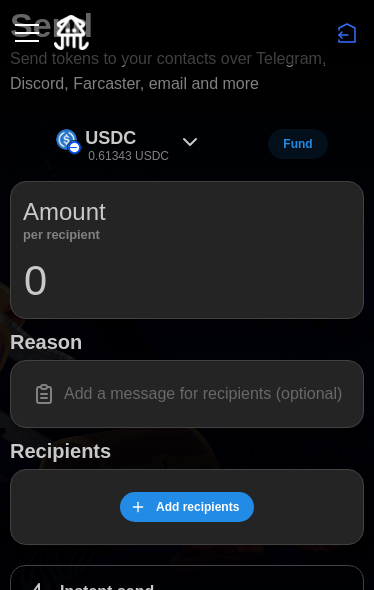 click on "0" at bounding box center [187, 281] 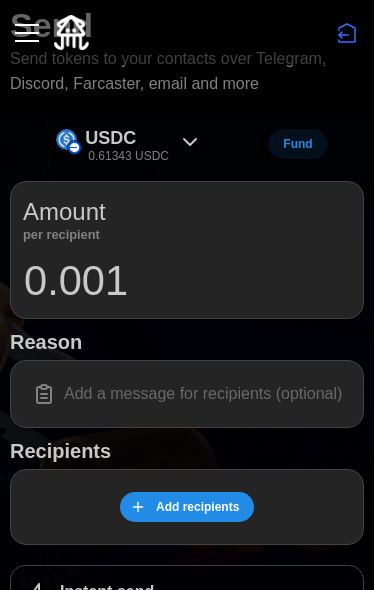 type on "0.001" 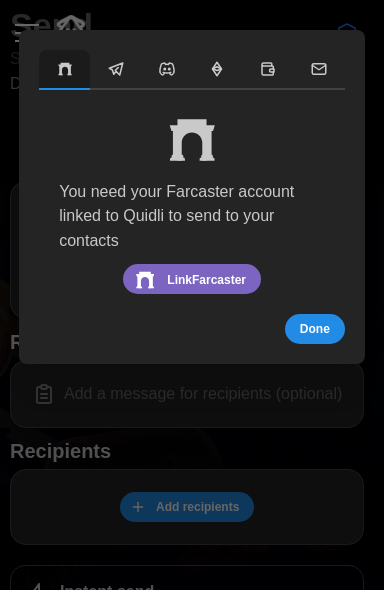 click at bounding box center (115, 70) 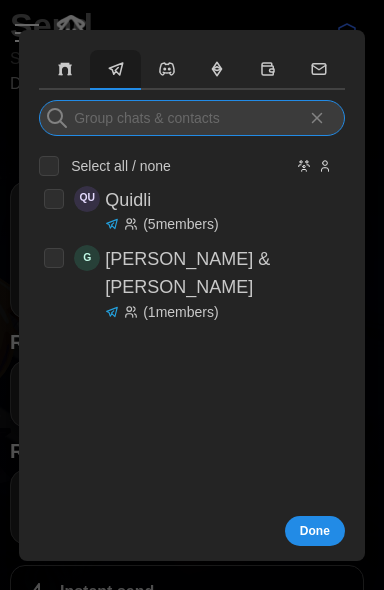 click at bounding box center [192, 118] 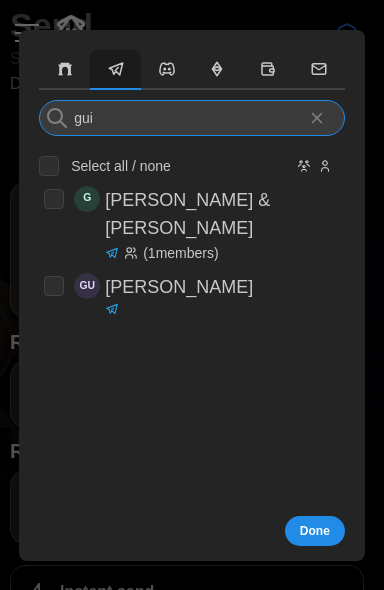 type on "gui" 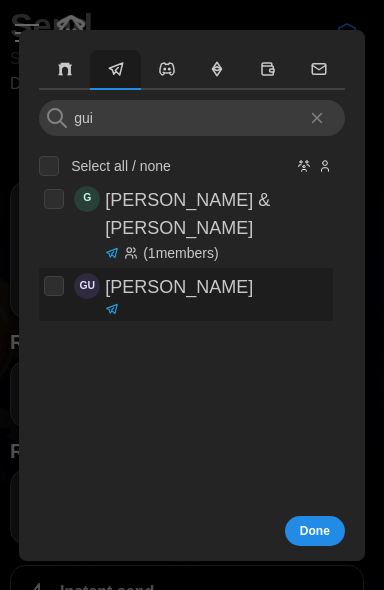 click on "guillaumefigielski" at bounding box center [179, 287] 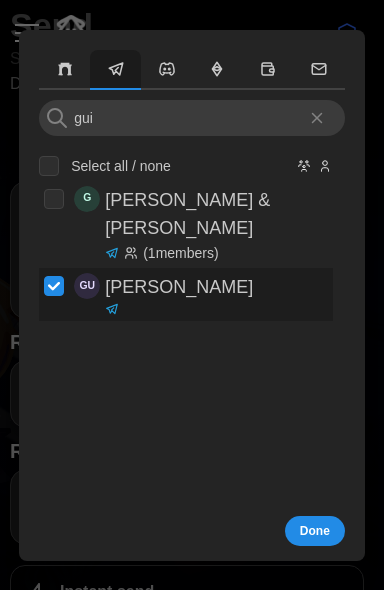 checkbox on "true" 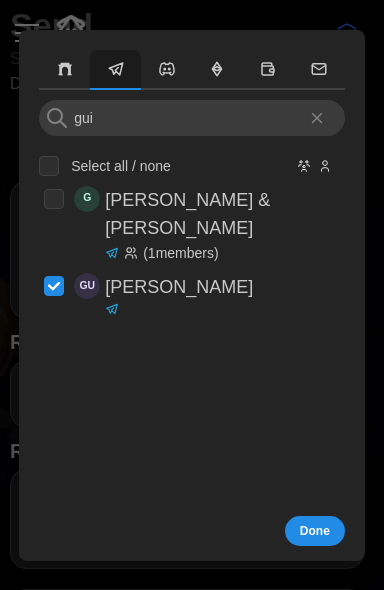 click on "Done" at bounding box center (315, 531) 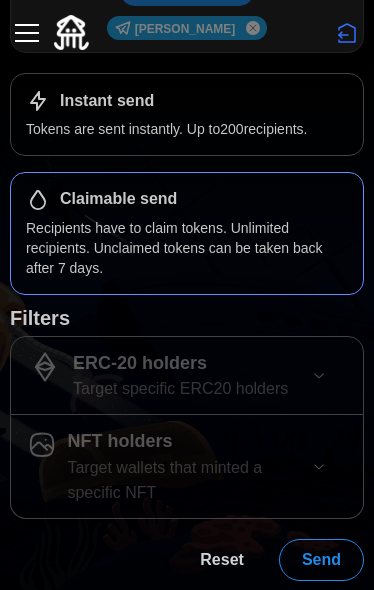 scroll, scrollTop: 923, scrollLeft: 0, axis: vertical 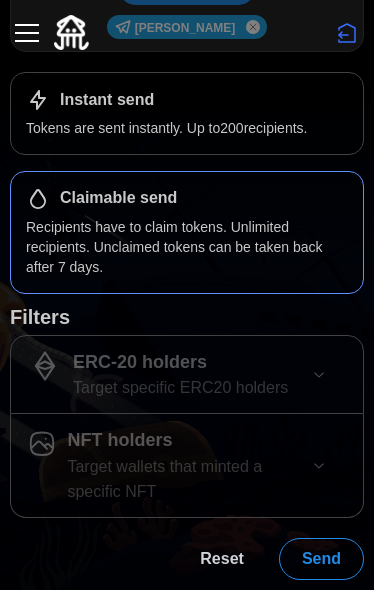 click on "Send" at bounding box center [321, 559] 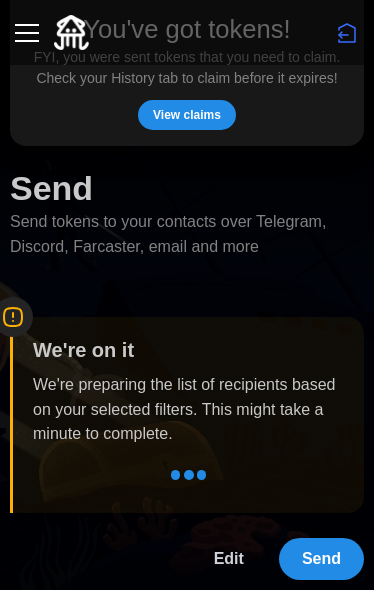 scroll, scrollTop: 265, scrollLeft: 0, axis: vertical 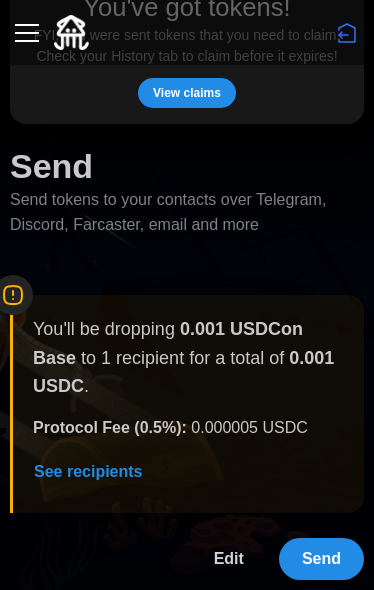 click on "Send" at bounding box center (321, 559) 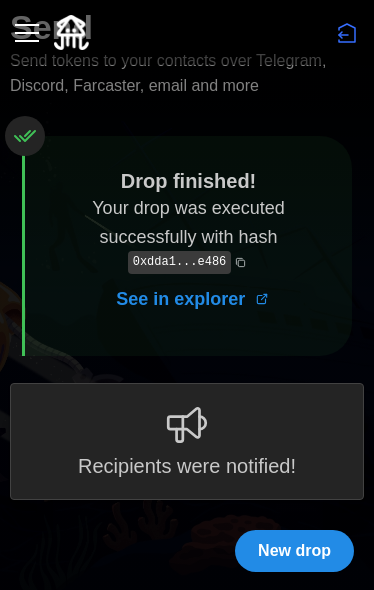 scroll, scrollTop: 406, scrollLeft: 0, axis: vertical 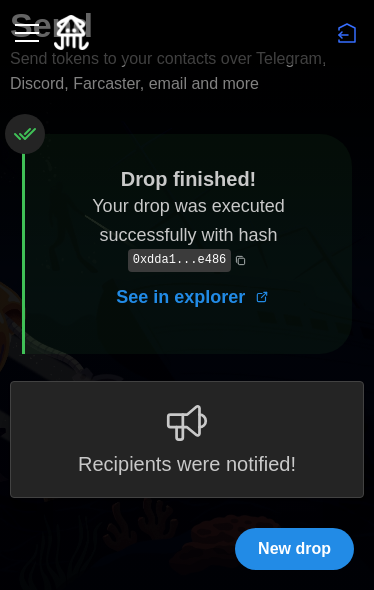 click on "New drop" at bounding box center (294, 549) 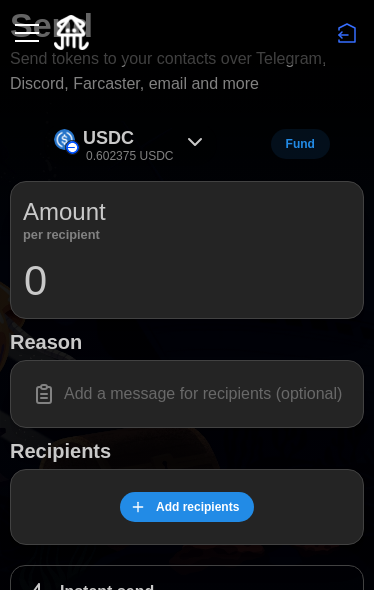 click on "USDC 0.602375   USDC" at bounding box center [130, 144] 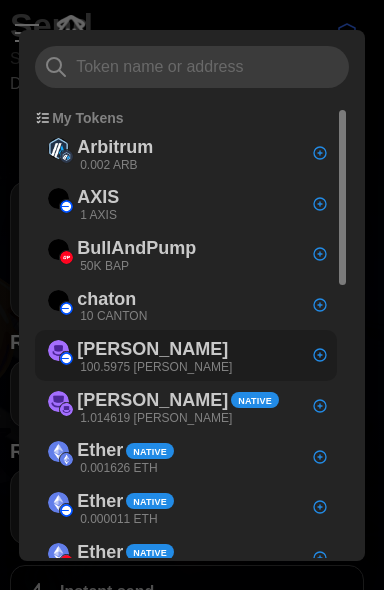 click on "Degen 100.5975   DEGEN" at bounding box center (186, 355) 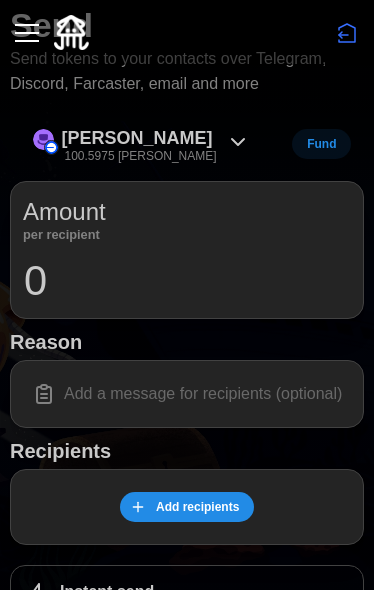 drag, startPoint x: 65, startPoint y: 273, endPoint x: -1, endPoint y: 262, distance: 66.910385 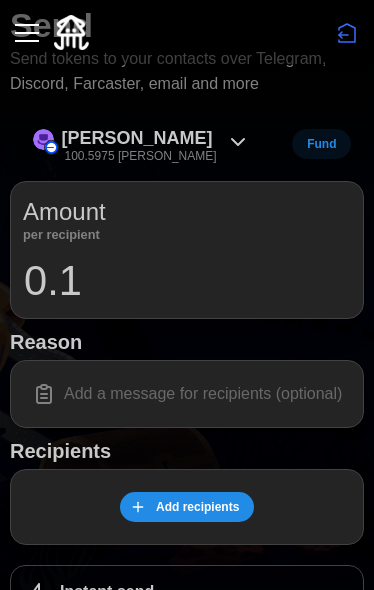 type on "0.1" 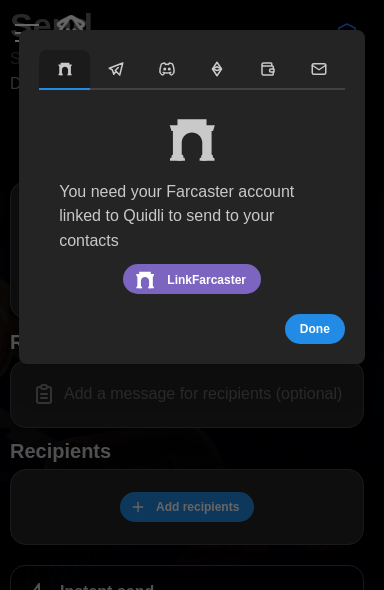 click 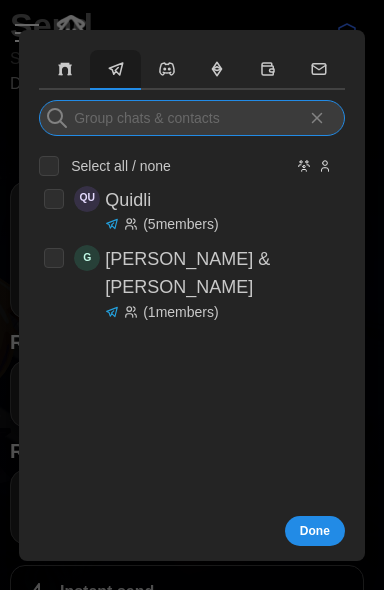 click at bounding box center [192, 118] 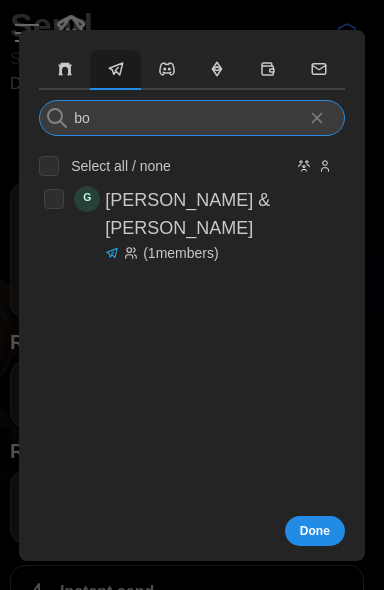 type on "bob" 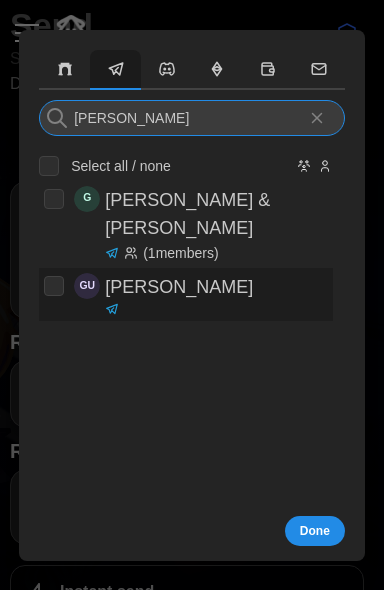 type on "guill" 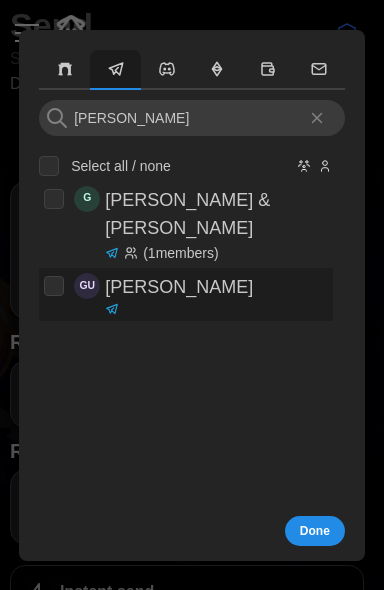 click on "guillaumefigielski" at bounding box center [179, 287] 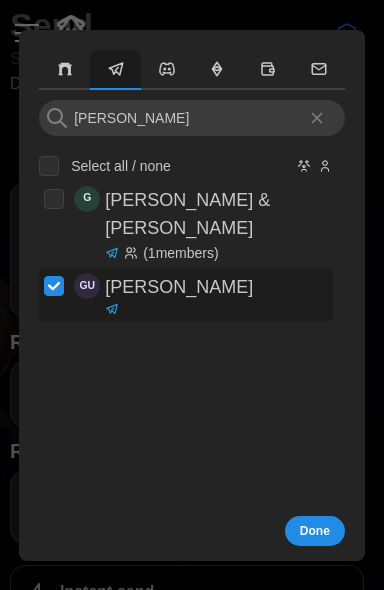 checkbox on "true" 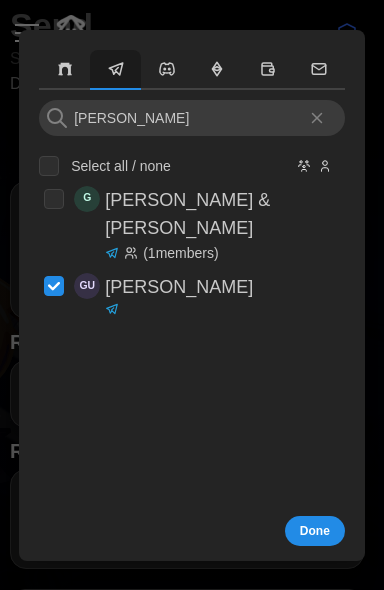 click on "You need your Farcaster account linked to Quidli to send to your contacts Link  Farcaster guill Select all / none G Guill & bob ( 1  members) GU guillaumefigielski You need your Discord account linked to Quidli to send to your contacts Link  Discord ERC-1155 ERC-721 Search Select all / none Select all / none Done" at bounding box center (192, 298) 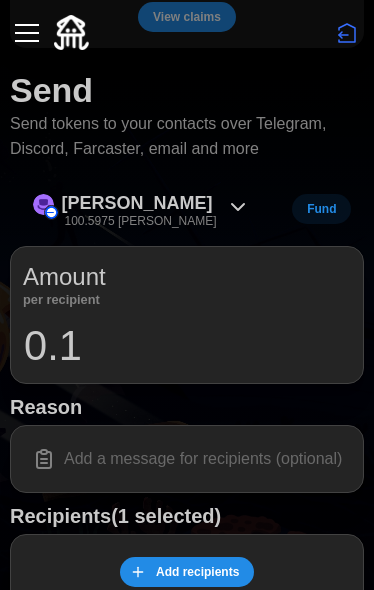 scroll, scrollTop: 323, scrollLeft: 0, axis: vertical 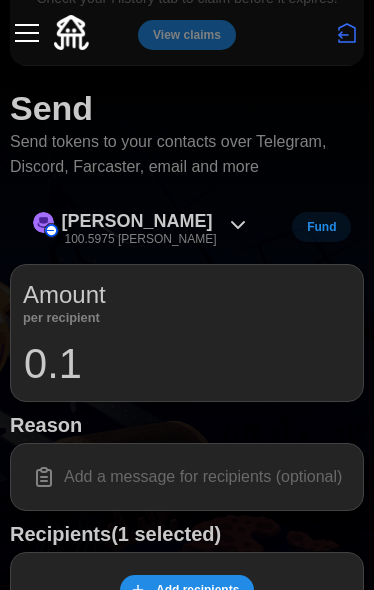 click at bounding box center (187, 477) 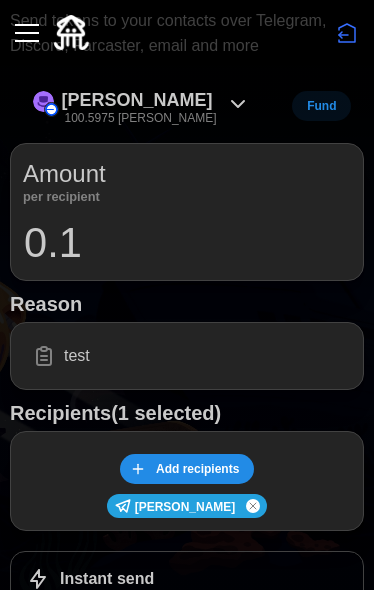 scroll, scrollTop: 923, scrollLeft: 0, axis: vertical 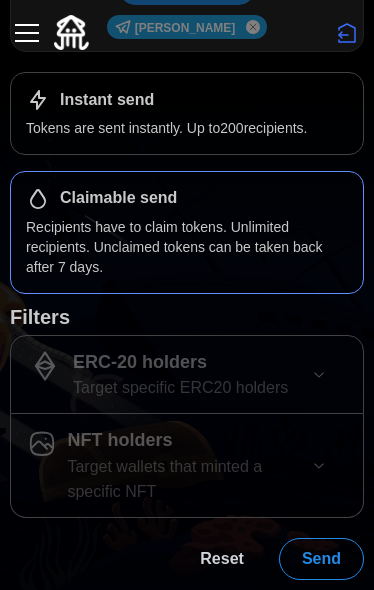 type on "test" 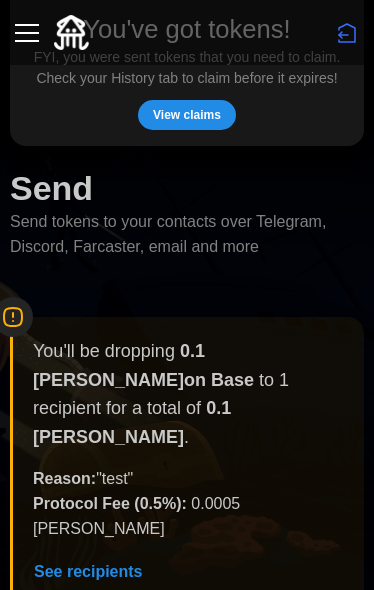 scroll, scrollTop: 290, scrollLeft: 0, axis: vertical 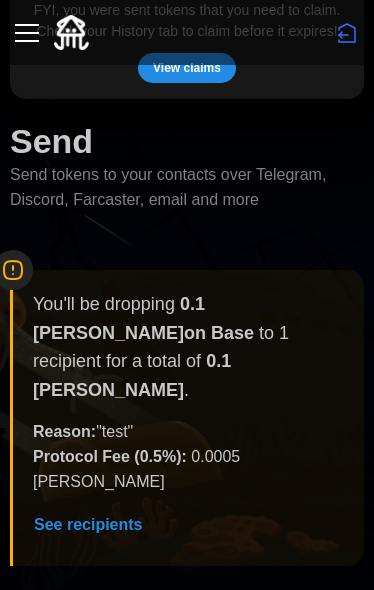 click on "Send" at bounding box center [321, 612] 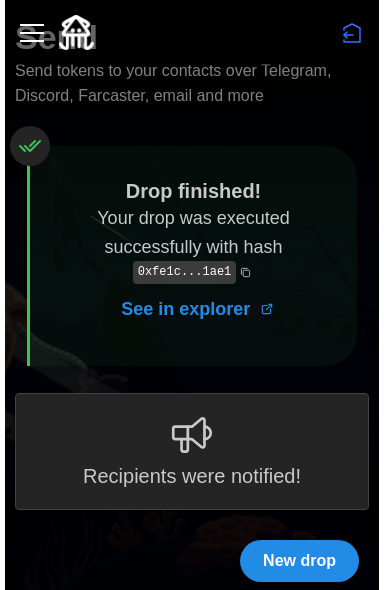 scroll, scrollTop: 406, scrollLeft: 0, axis: vertical 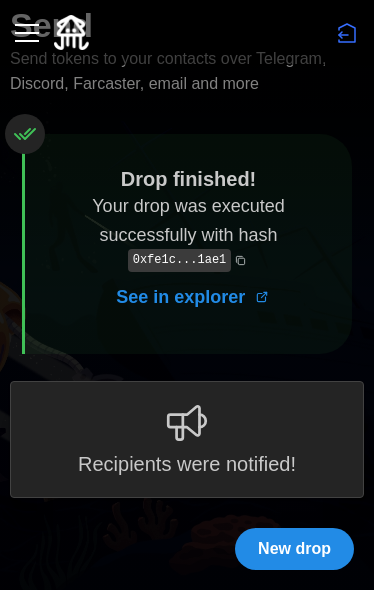 click on "New drop" at bounding box center [294, 549] 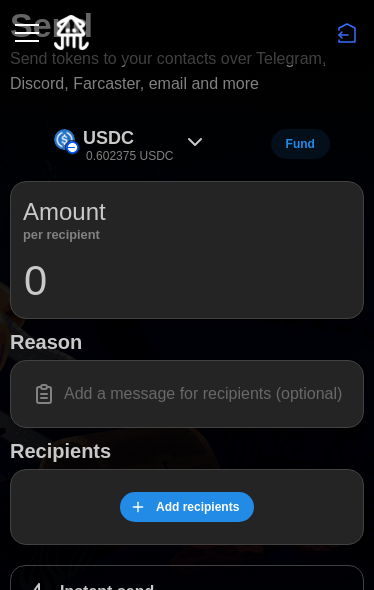 click on "USDC 0.602375   USDC" at bounding box center (128, 144) 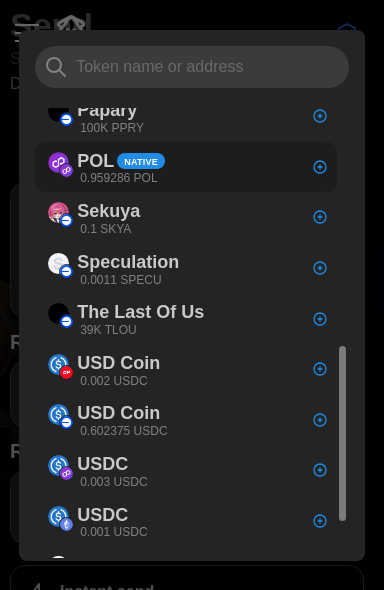 scroll, scrollTop: 695, scrollLeft: 0, axis: vertical 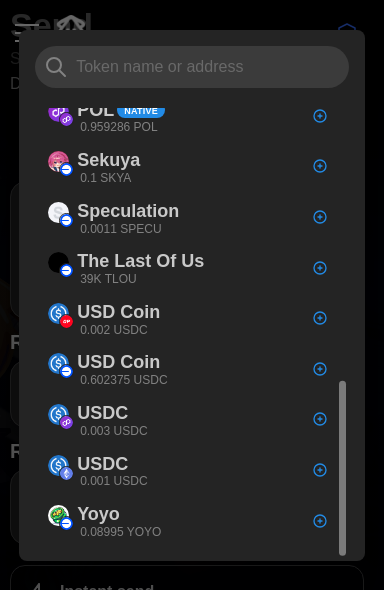 click at bounding box center [192, 67] 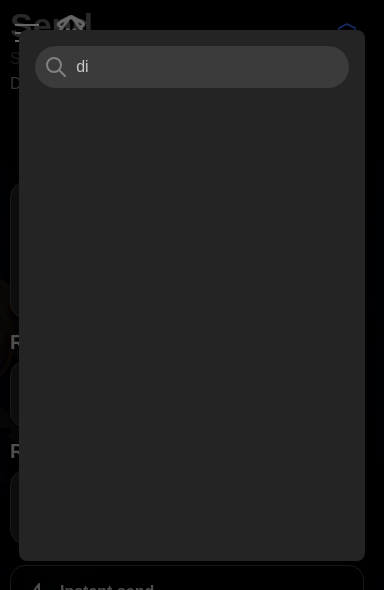 scroll, scrollTop: 0, scrollLeft: 0, axis: both 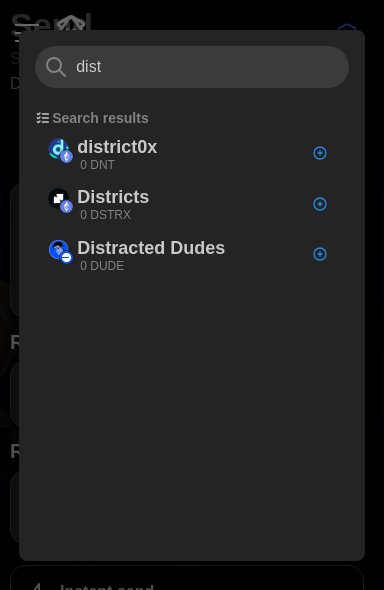 type on "dist" 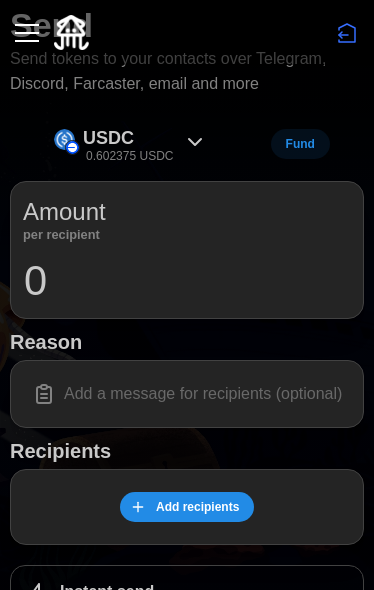 click on "Add recipients" at bounding box center (197, 507) 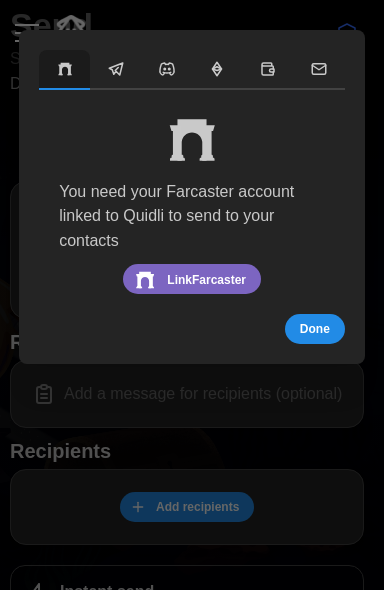click at bounding box center (115, 70) 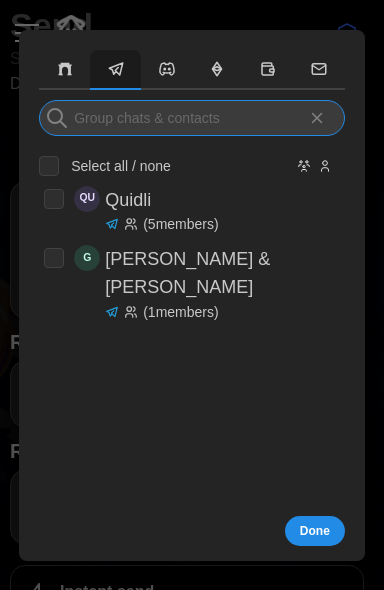 click at bounding box center [192, 118] 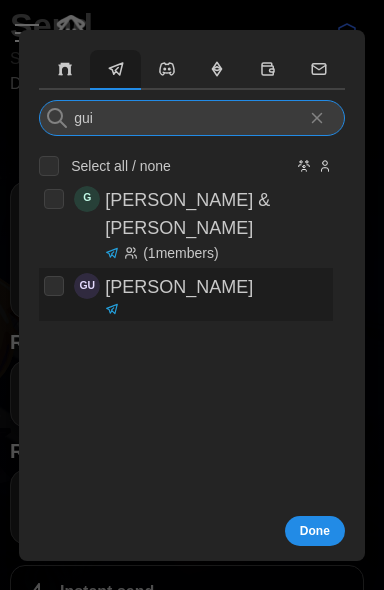 type on "gui" 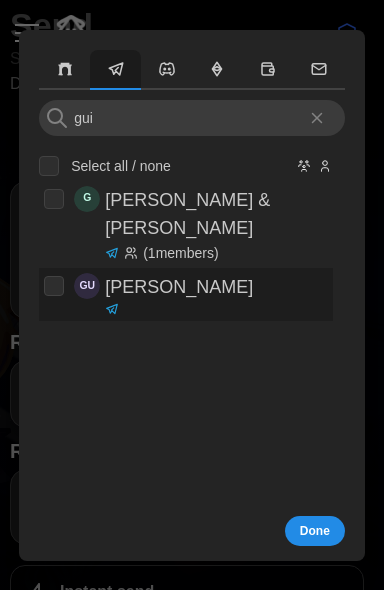 click on "guillaumefigielski" at bounding box center (179, 287) 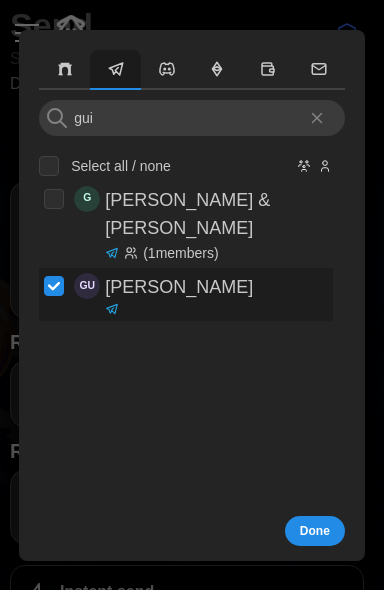 checkbox on "true" 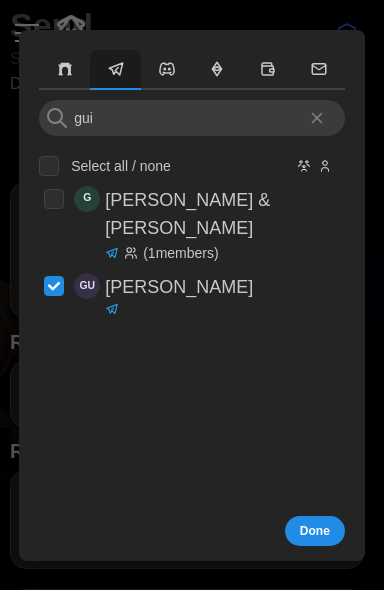 click on "Done" at bounding box center [315, 531] 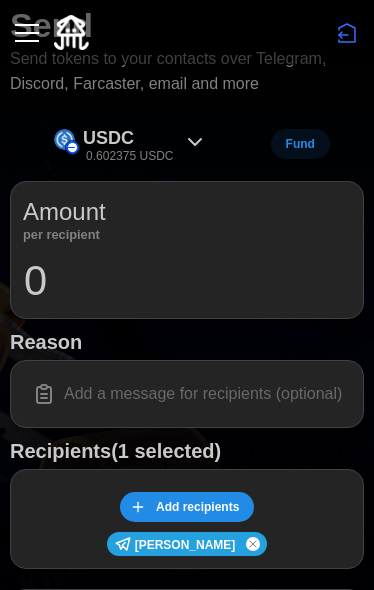 click 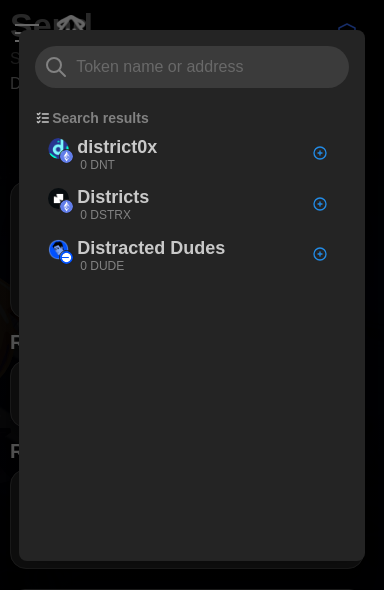 click at bounding box center [192, 67] 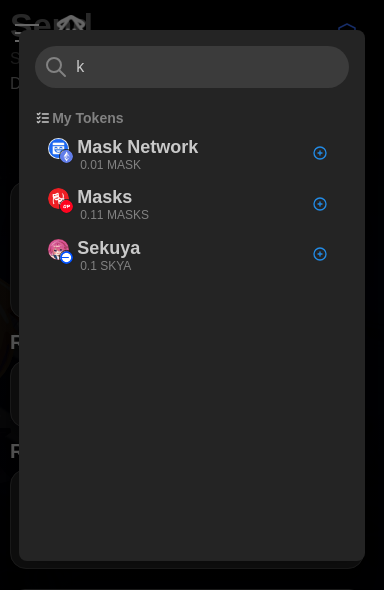 type 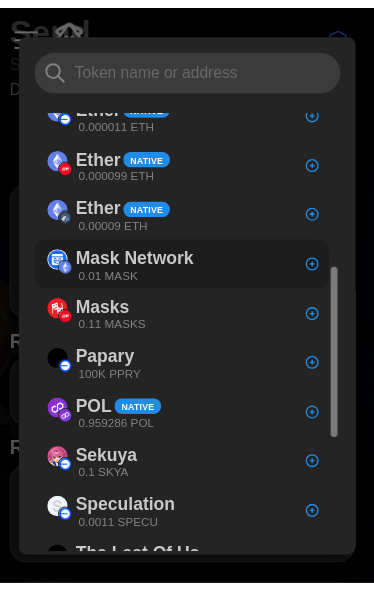 scroll, scrollTop: 400, scrollLeft: 0, axis: vertical 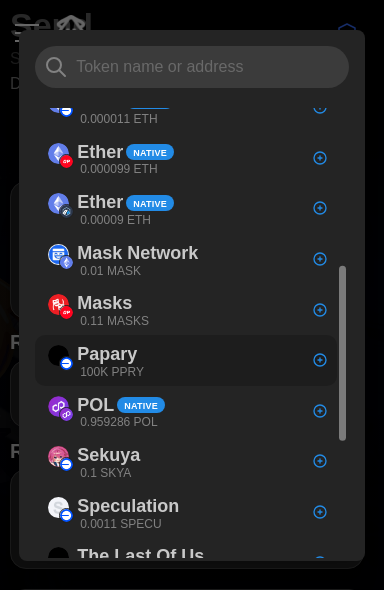 click on "Papary 100K   PPRY" at bounding box center (186, 360) 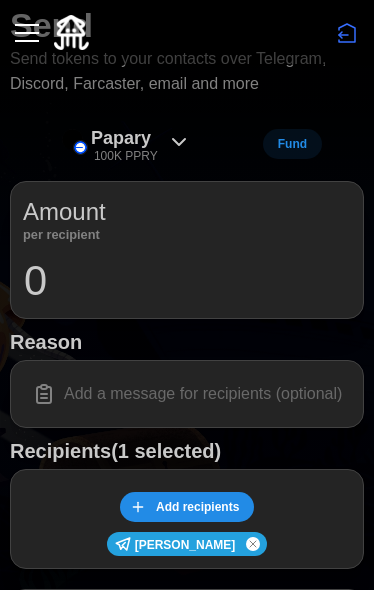 drag, startPoint x: 67, startPoint y: 272, endPoint x: 34, endPoint y: 272, distance: 33 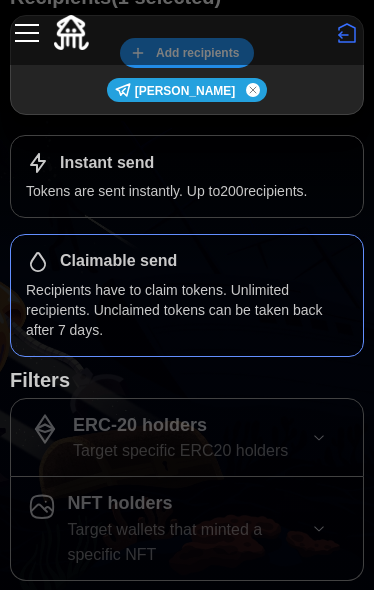 scroll, scrollTop: 923, scrollLeft: 0, axis: vertical 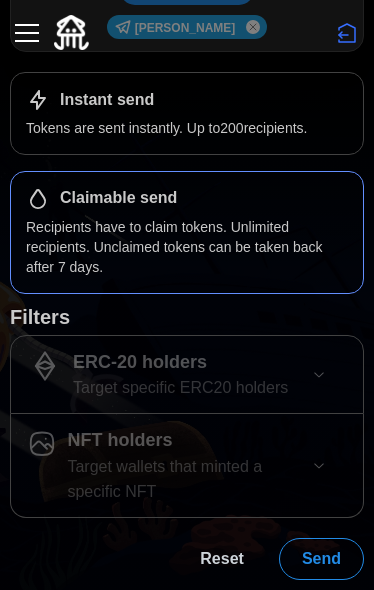 type on "10000" 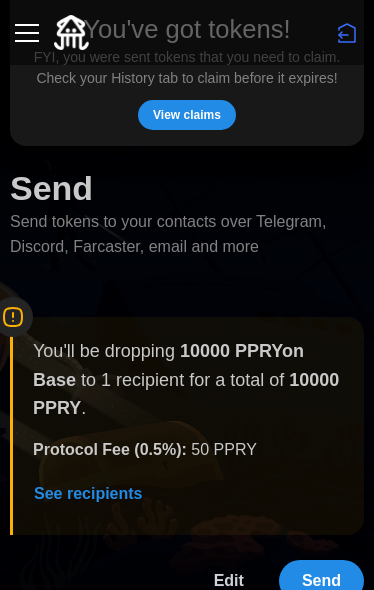 scroll, scrollTop: 265, scrollLeft: 0, axis: vertical 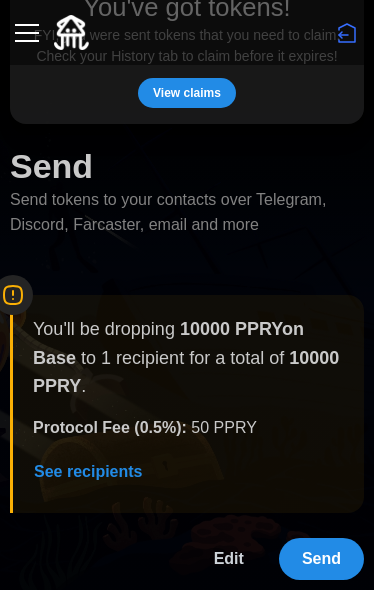 click on "Send" at bounding box center [321, 559] 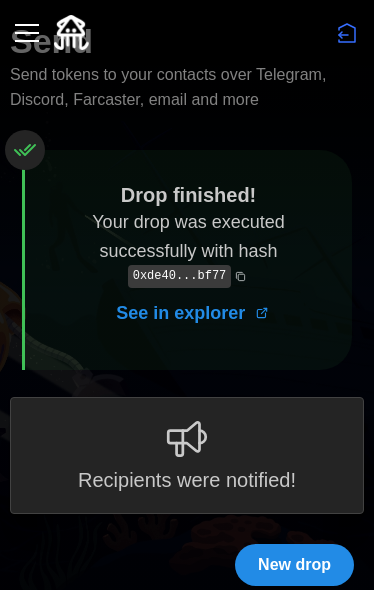 scroll, scrollTop: 406, scrollLeft: 0, axis: vertical 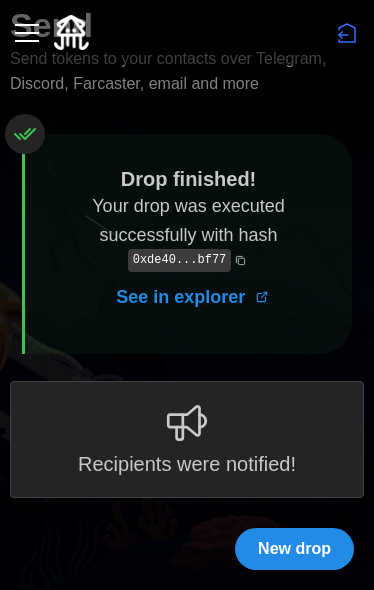 click on "New drop" at bounding box center [294, 549] 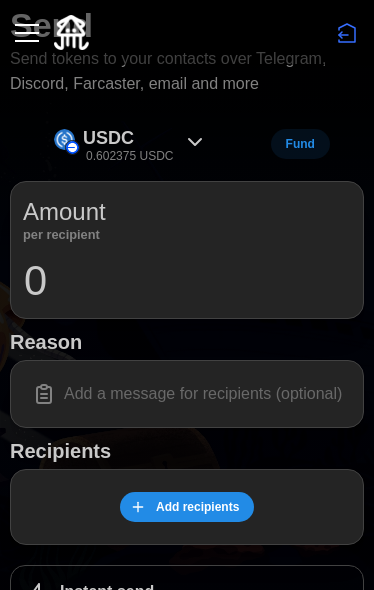click on "Add recipients" at bounding box center [197, 507] 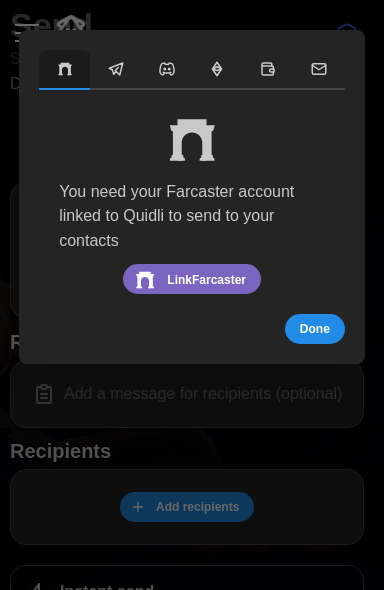 click 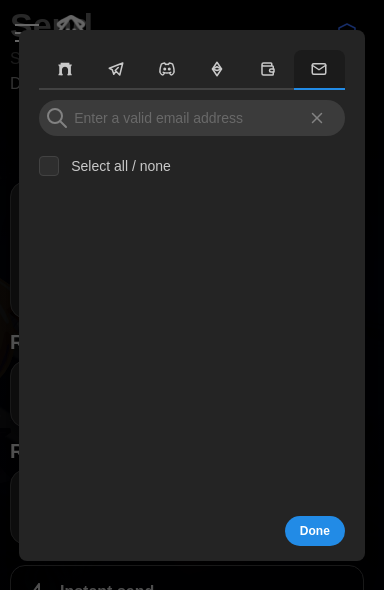 click 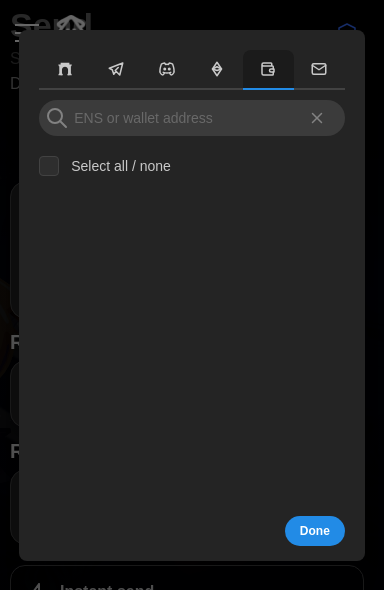 click 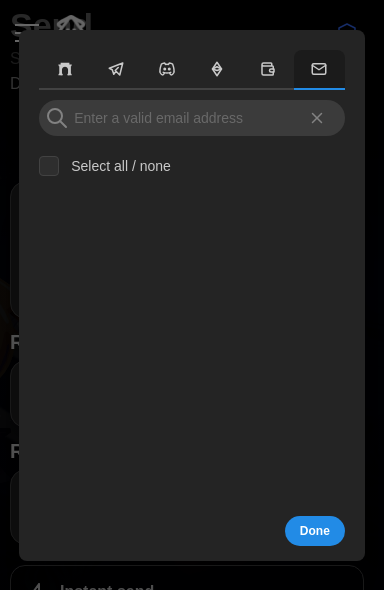 click at bounding box center (268, 70) 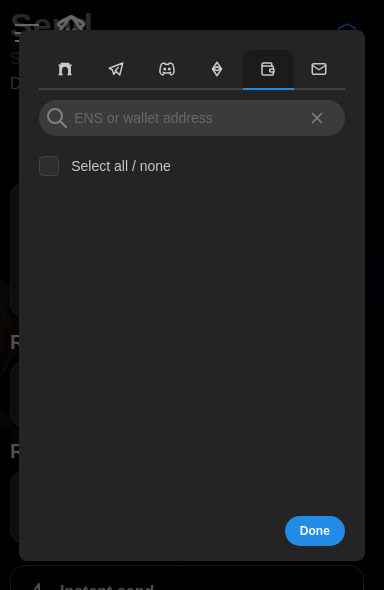 click 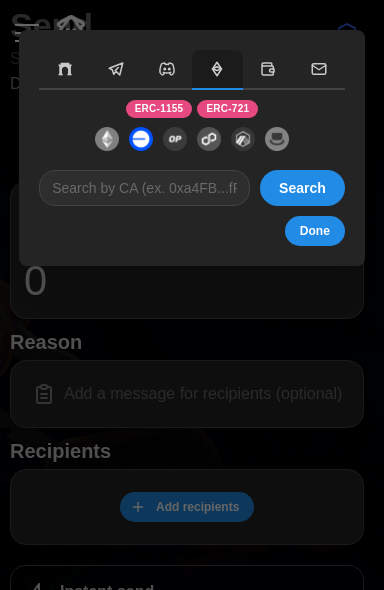 click 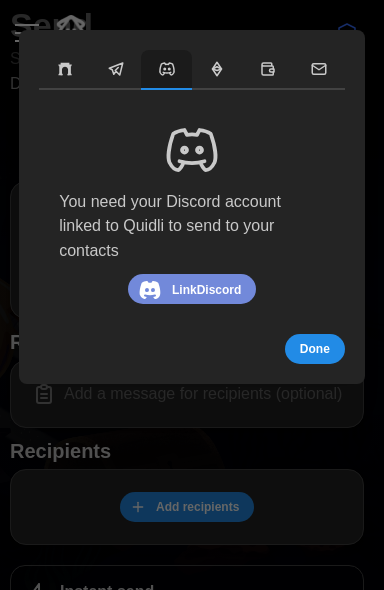 click at bounding box center (115, 70) 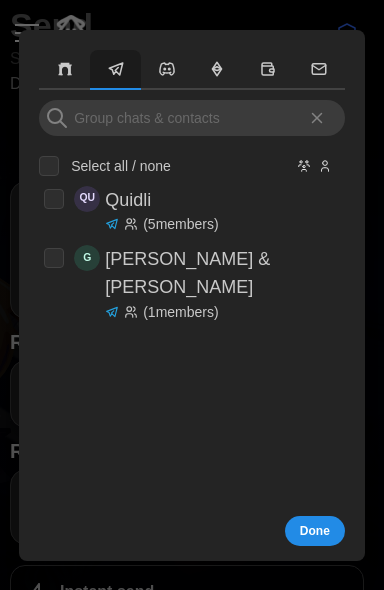 click at bounding box center (192, 295) 